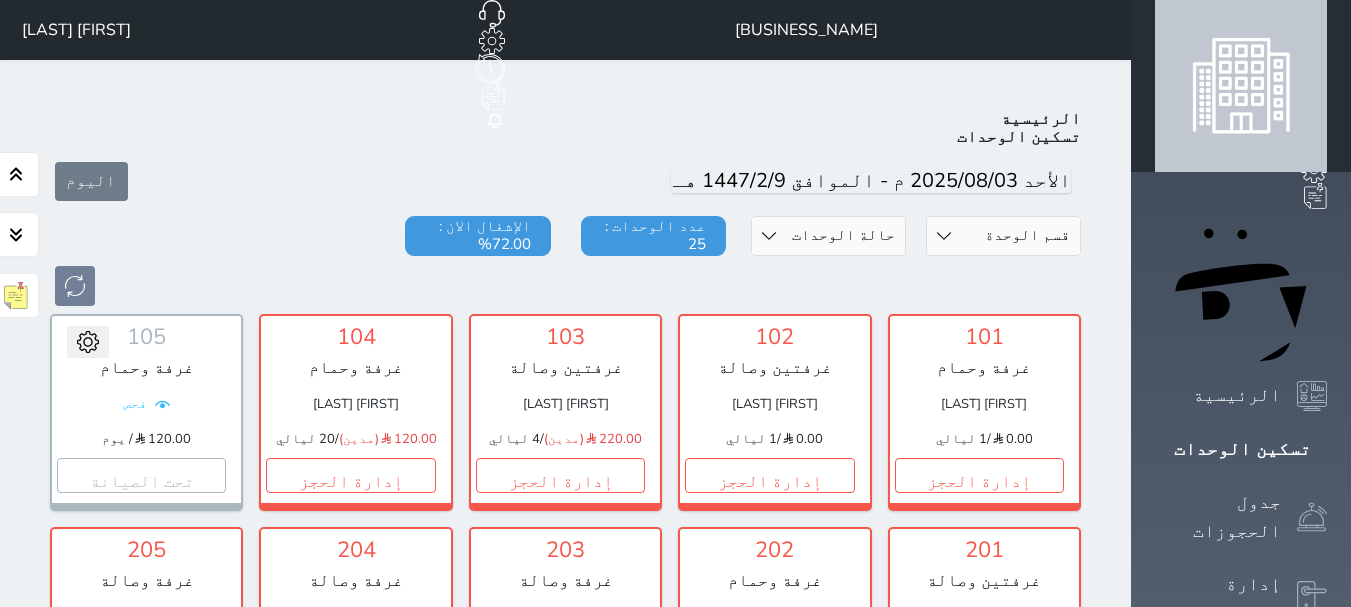 scroll, scrollTop: 609, scrollLeft: 0, axis: vertical 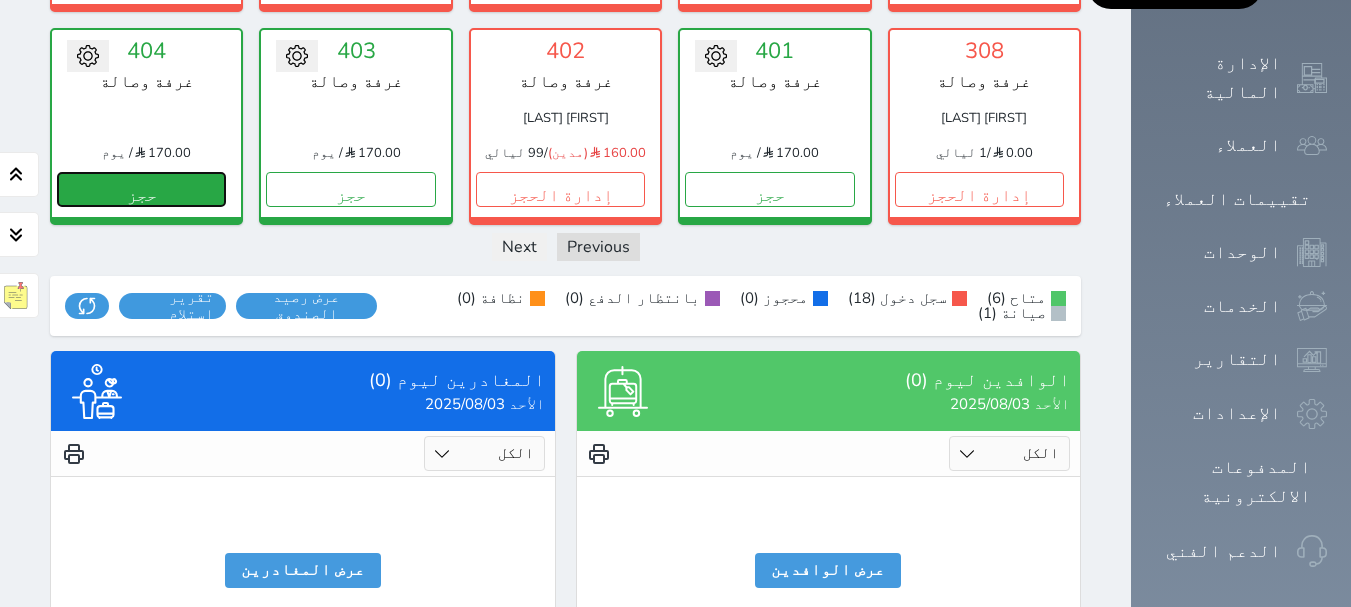 click on "حجز" at bounding box center [141, 189] 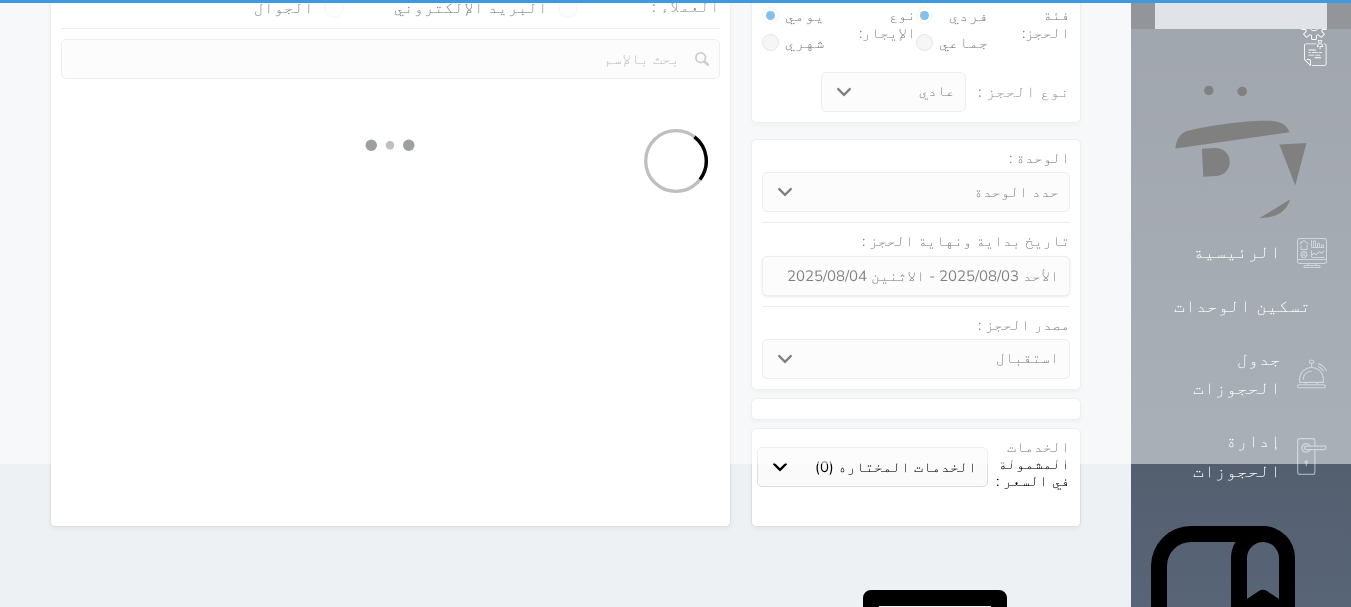 scroll, scrollTop: 0, scrollLeft: 0, axis: both 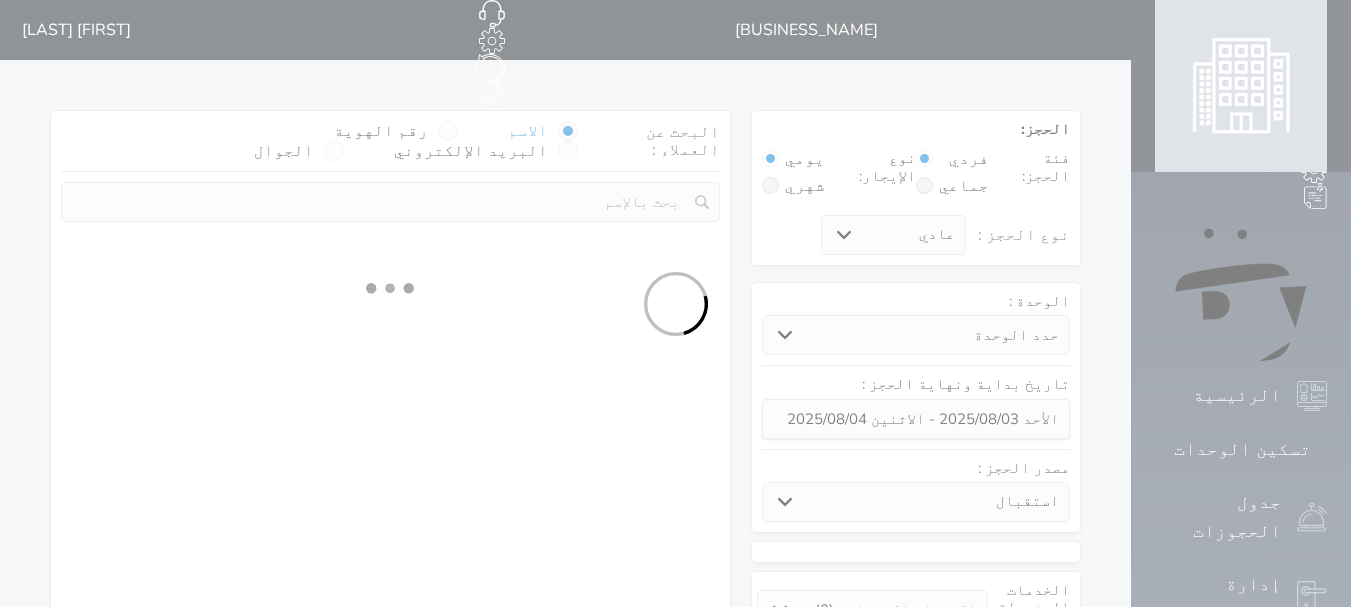 select 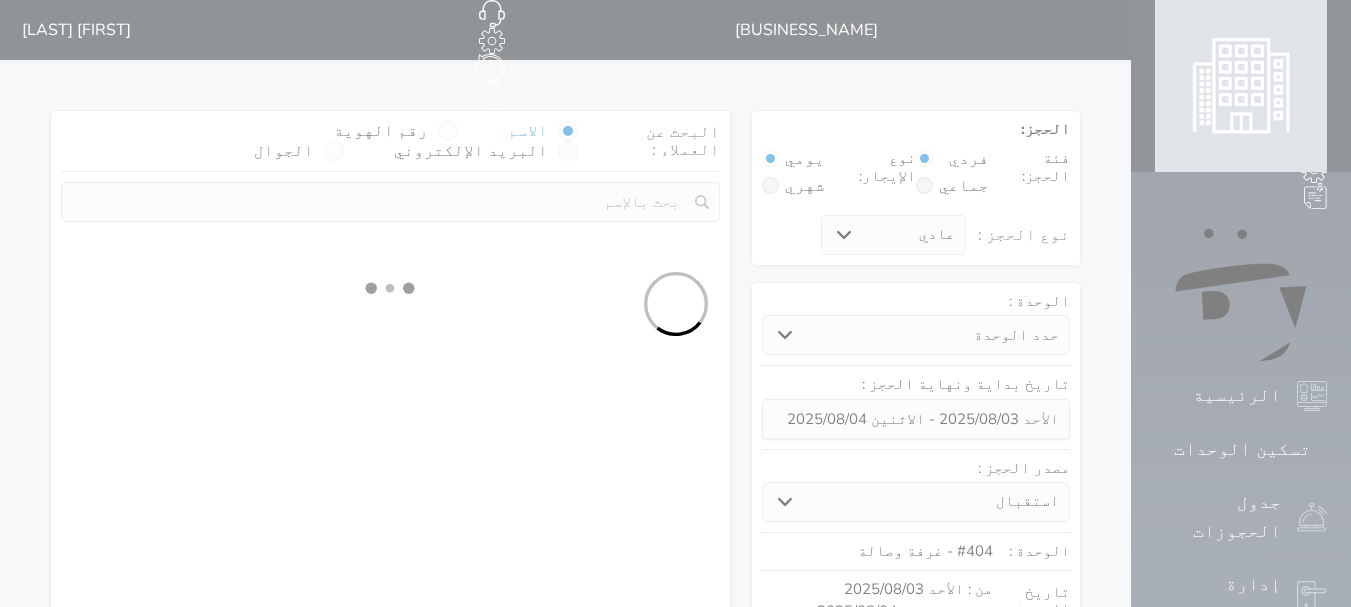 select on "1" 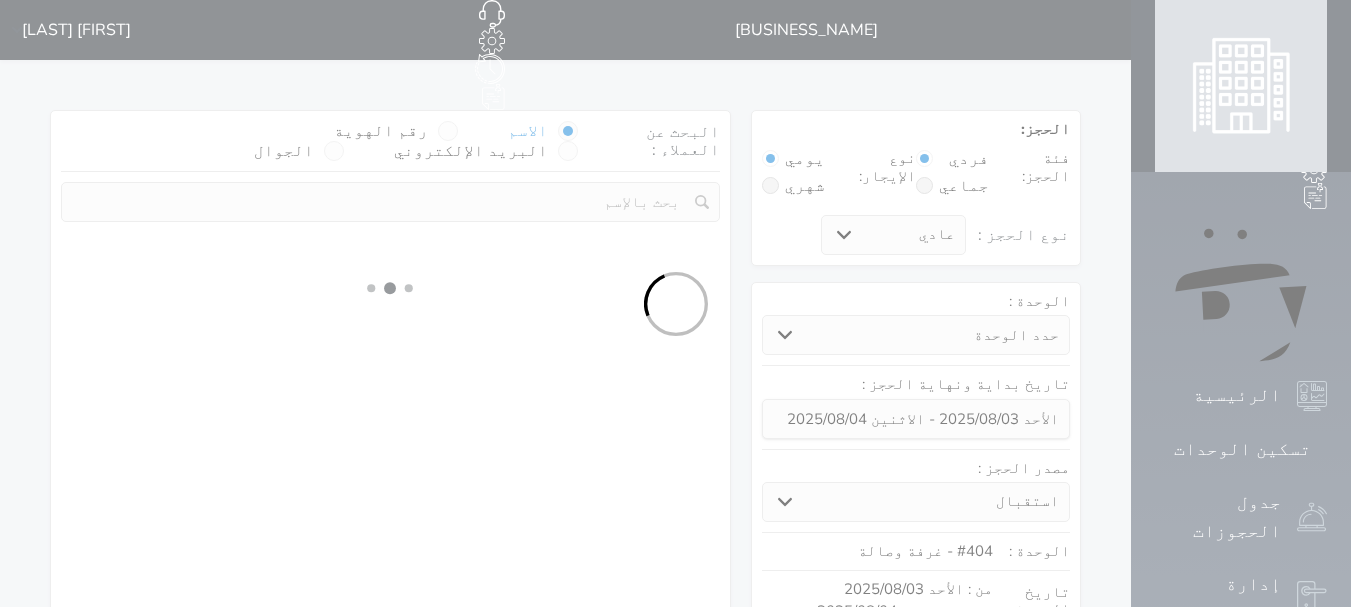 select on "113" 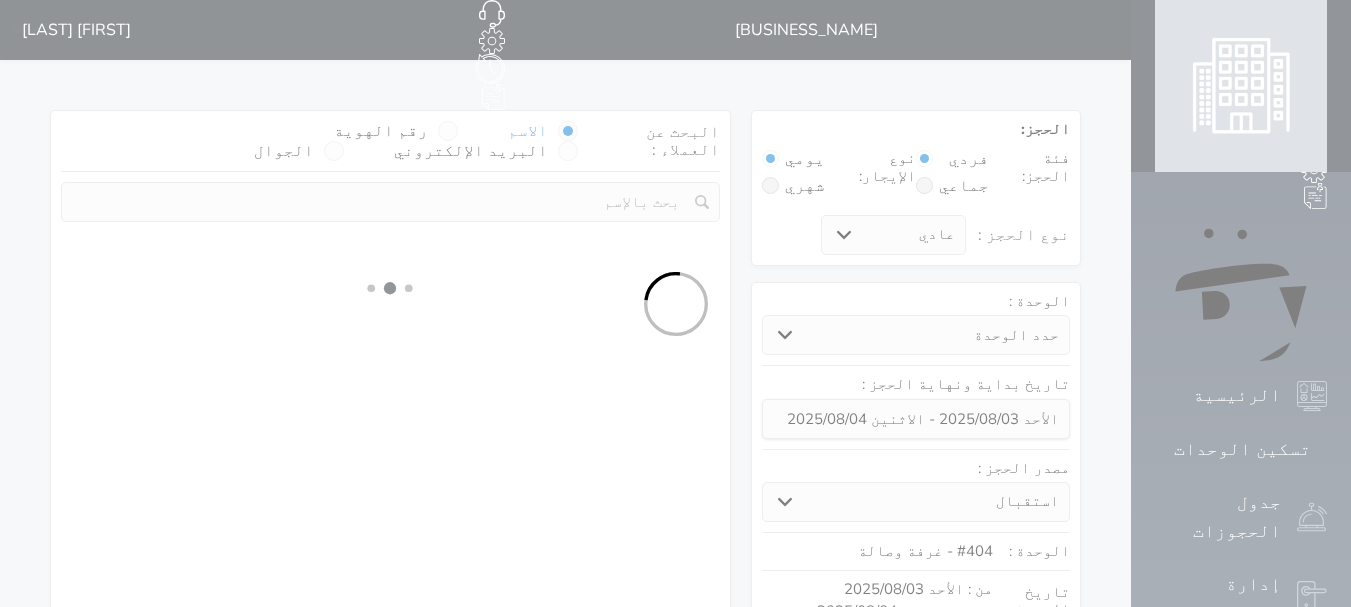 select on "1" 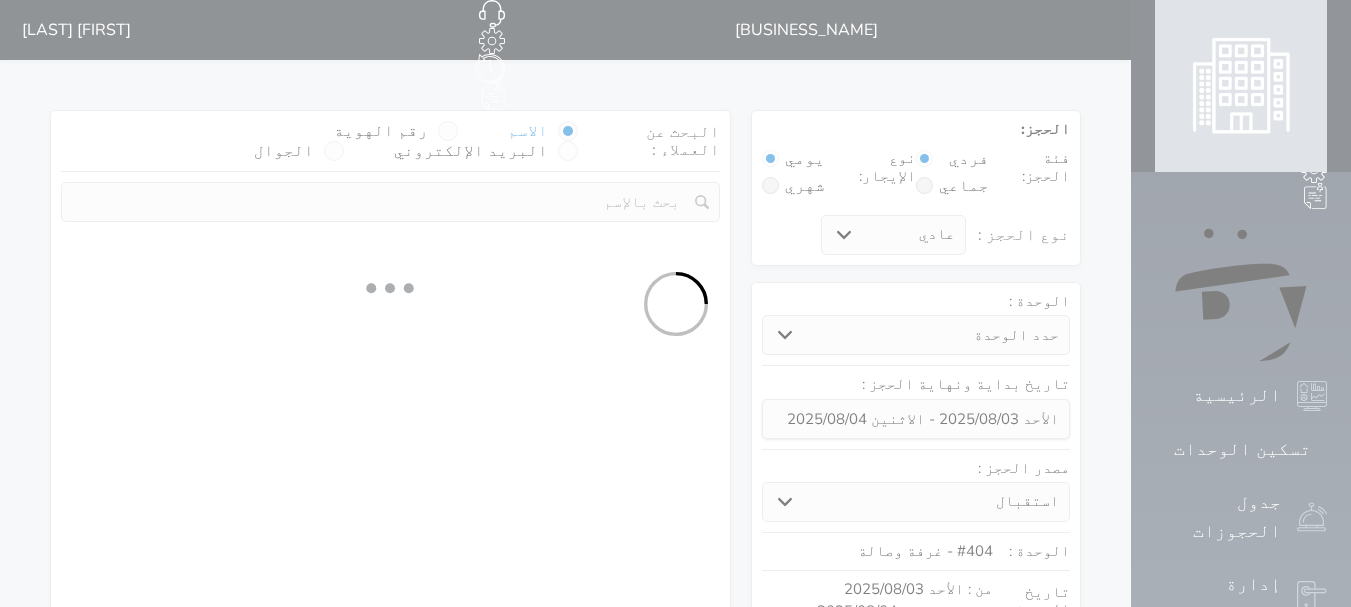 select 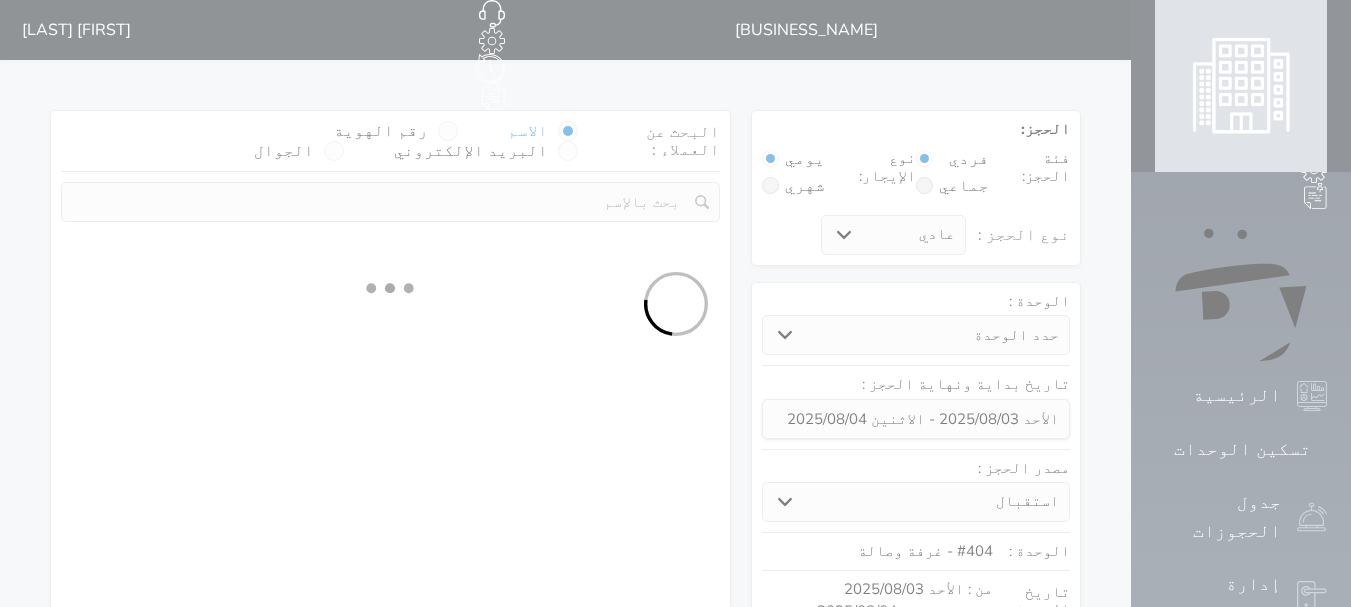 select on "7" 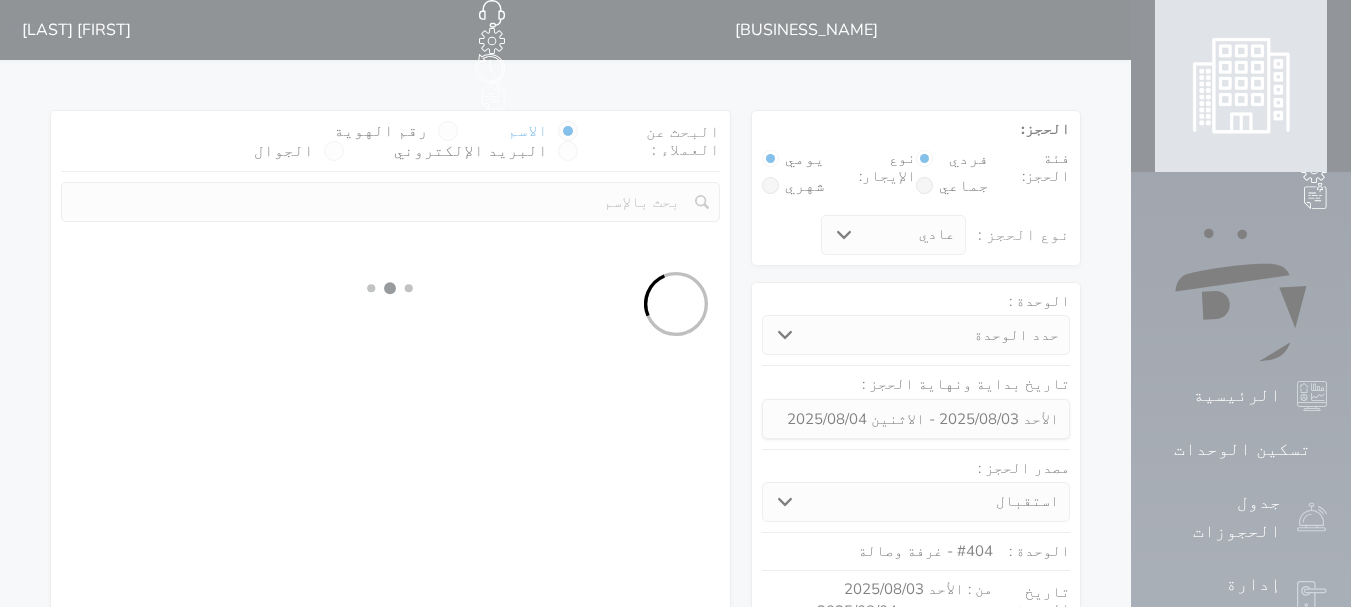 select 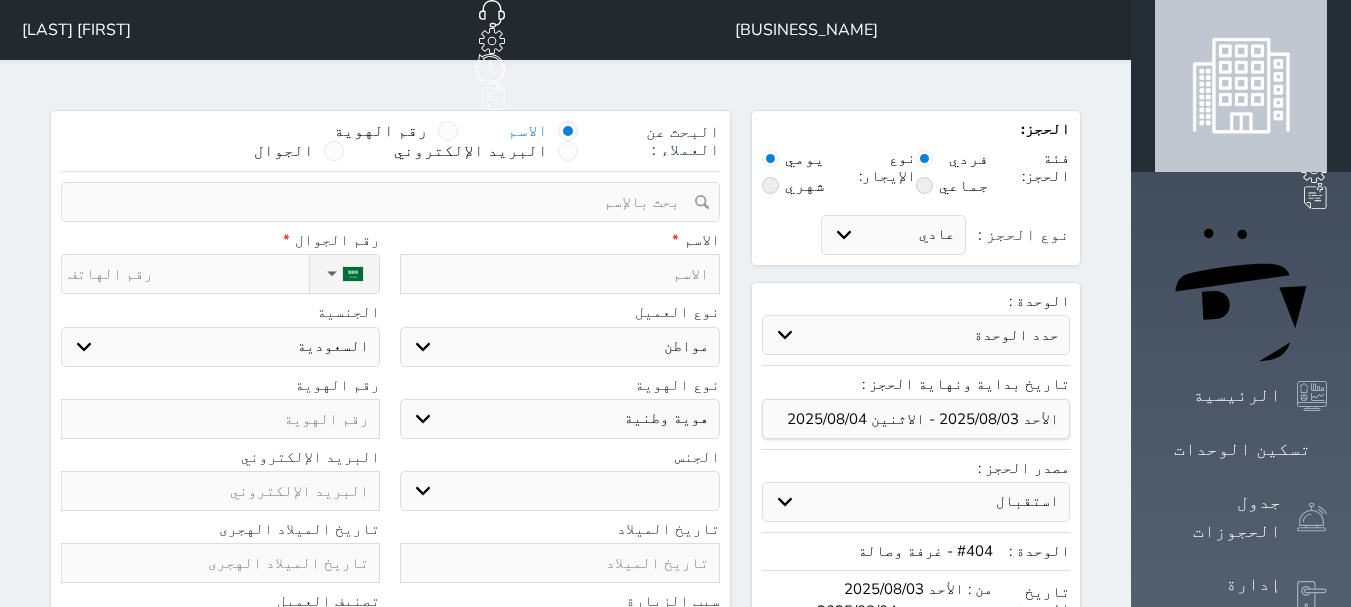 select 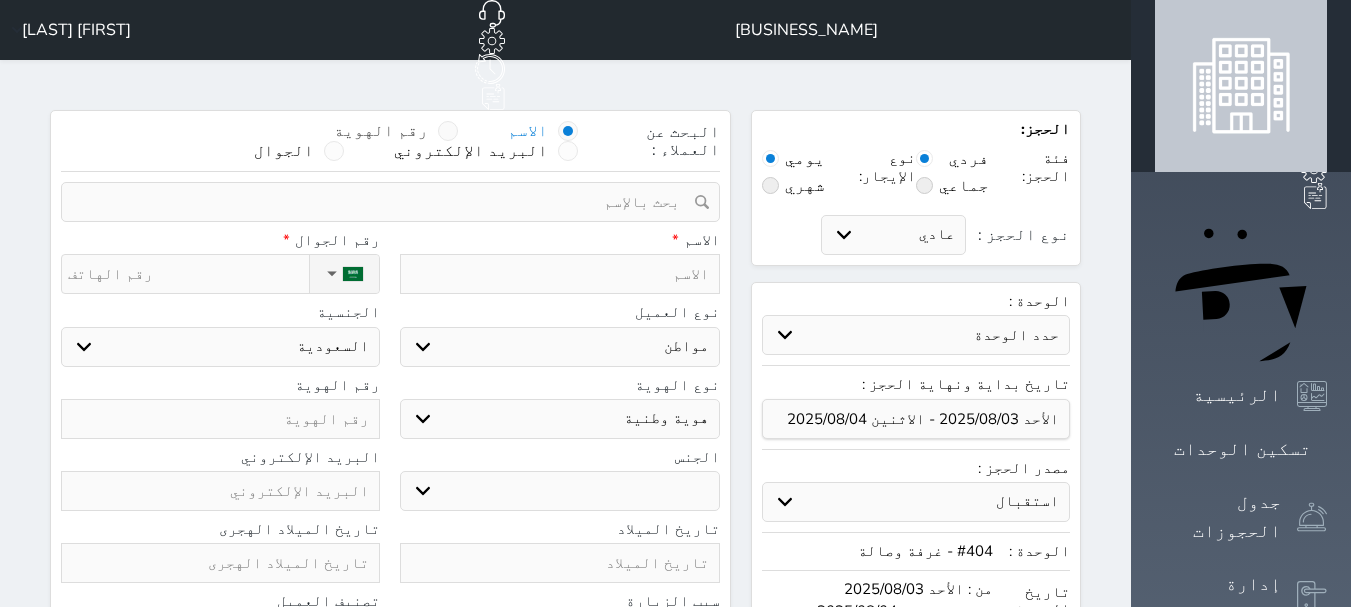 select 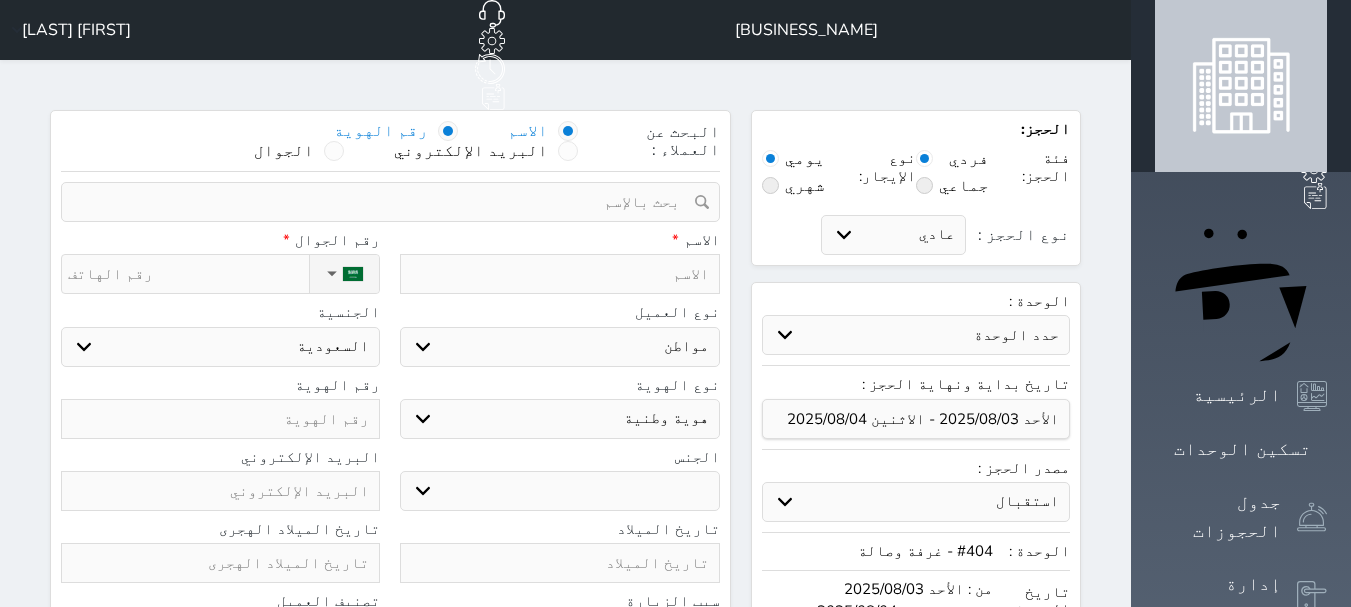 select 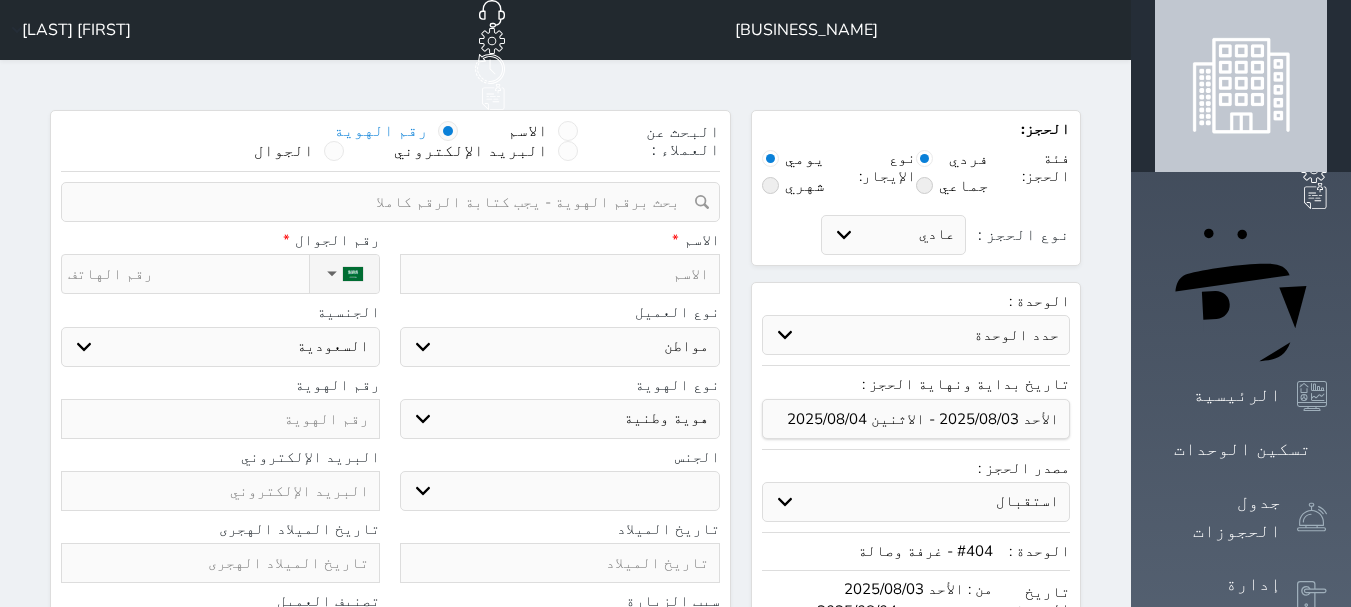 click at bounding box center [448, 131] 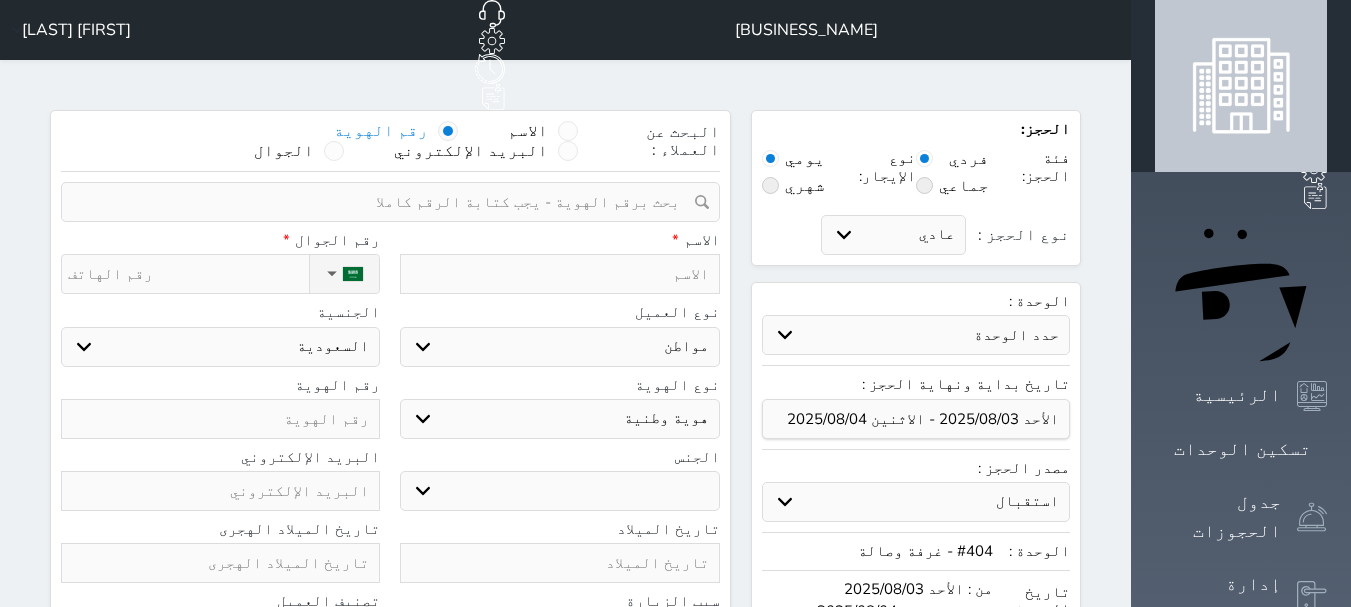 click at bounding box center (383, 202) 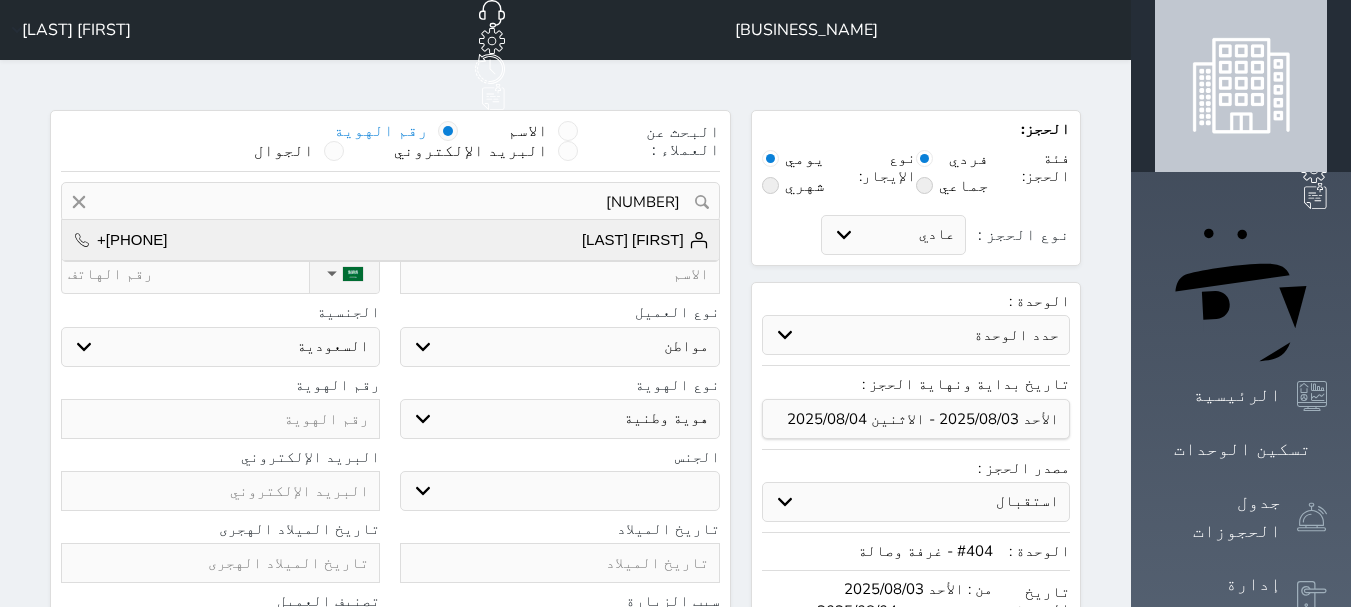 click on "[FIRST] [LAST] +[PHONE]" at bounding box center (390, 240) 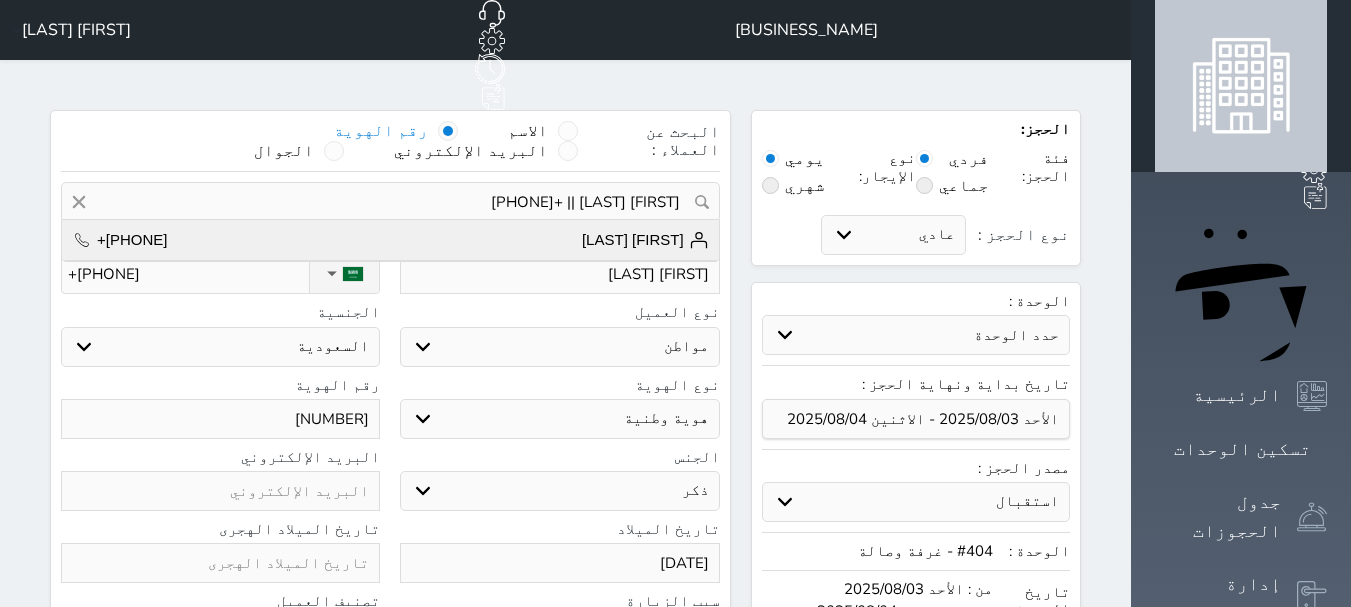 select on "9" 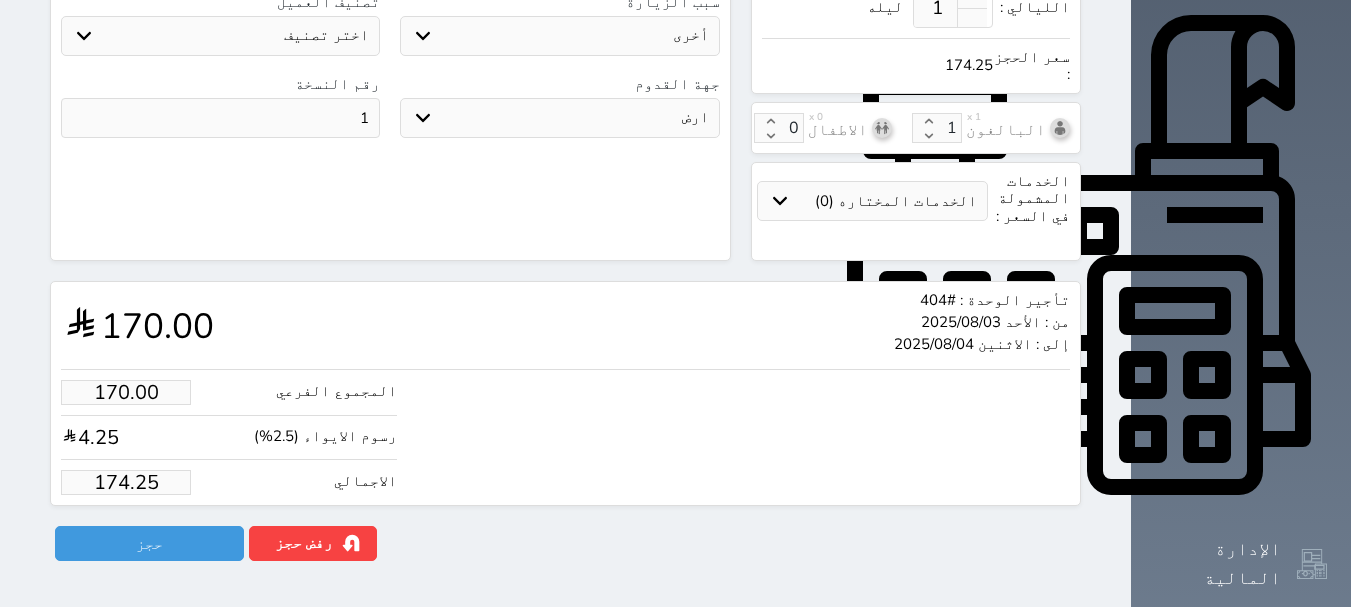 scroll, scrollTop: 667, scrollLeft: 0, axis: vertical 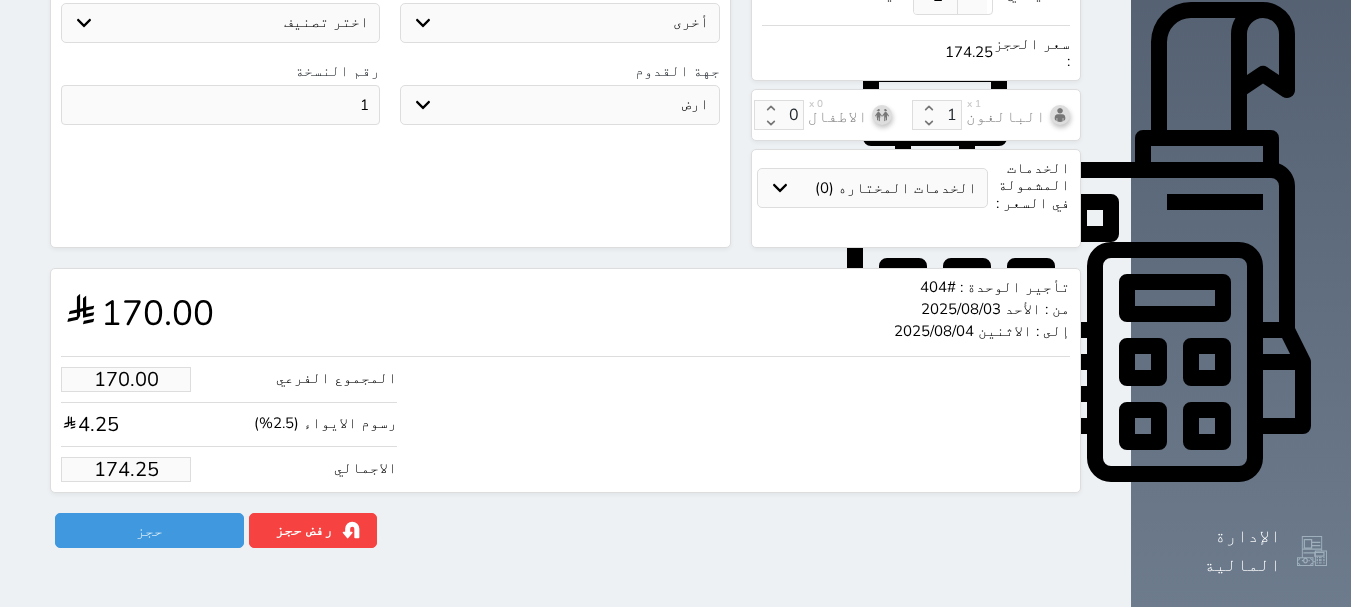 click on "174.25" at bounding box center (126, 469) 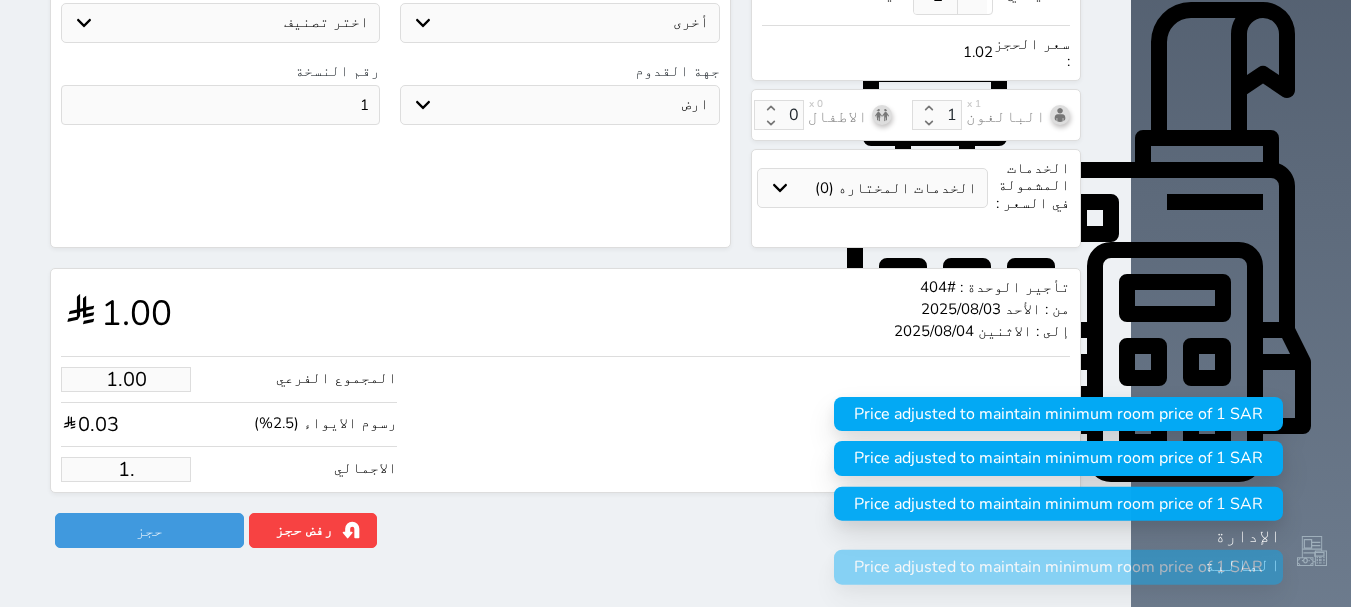 type on "1" 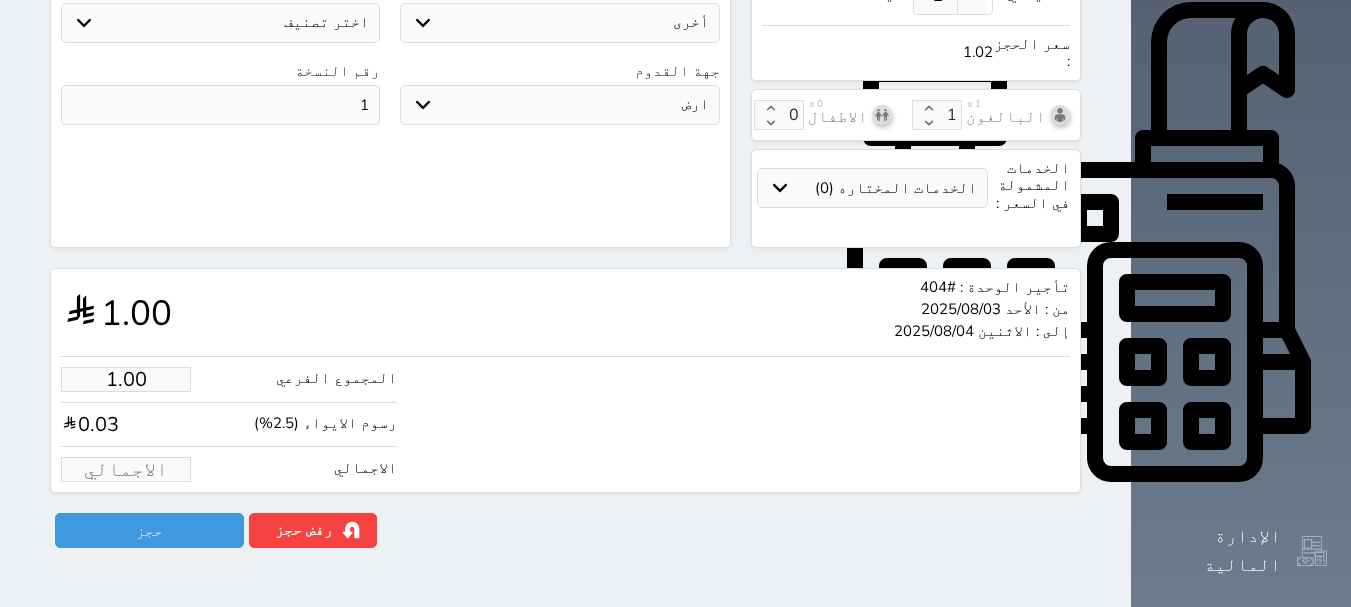 type on "1" 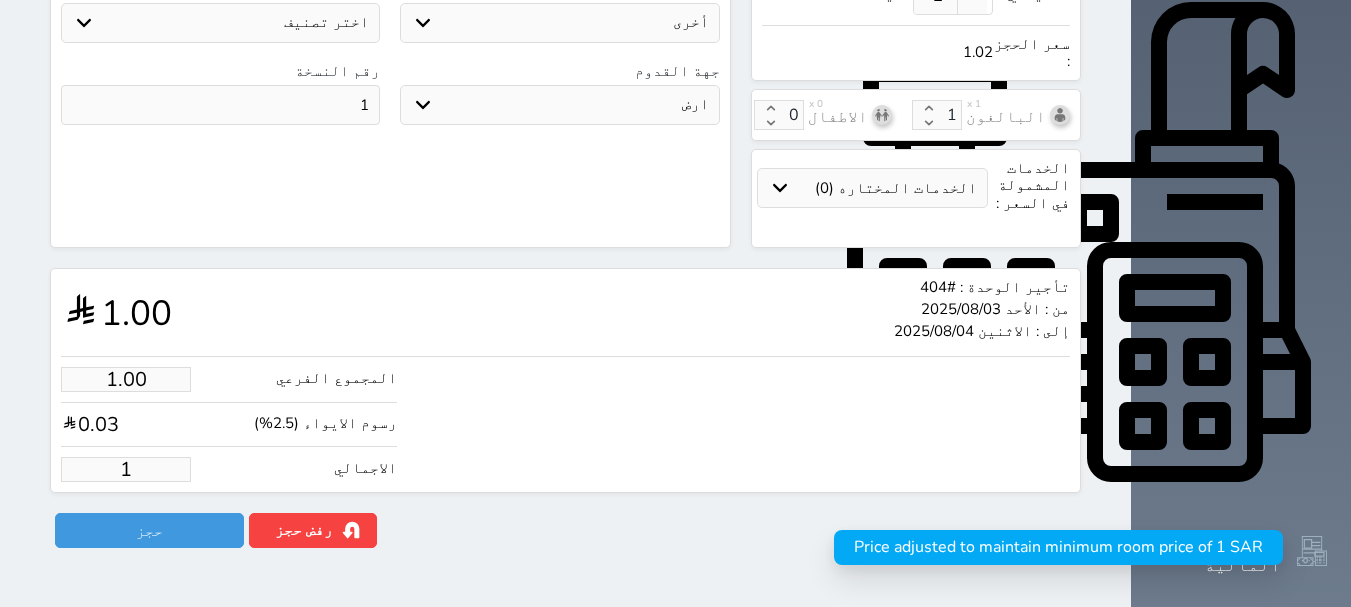 type on "15.61" 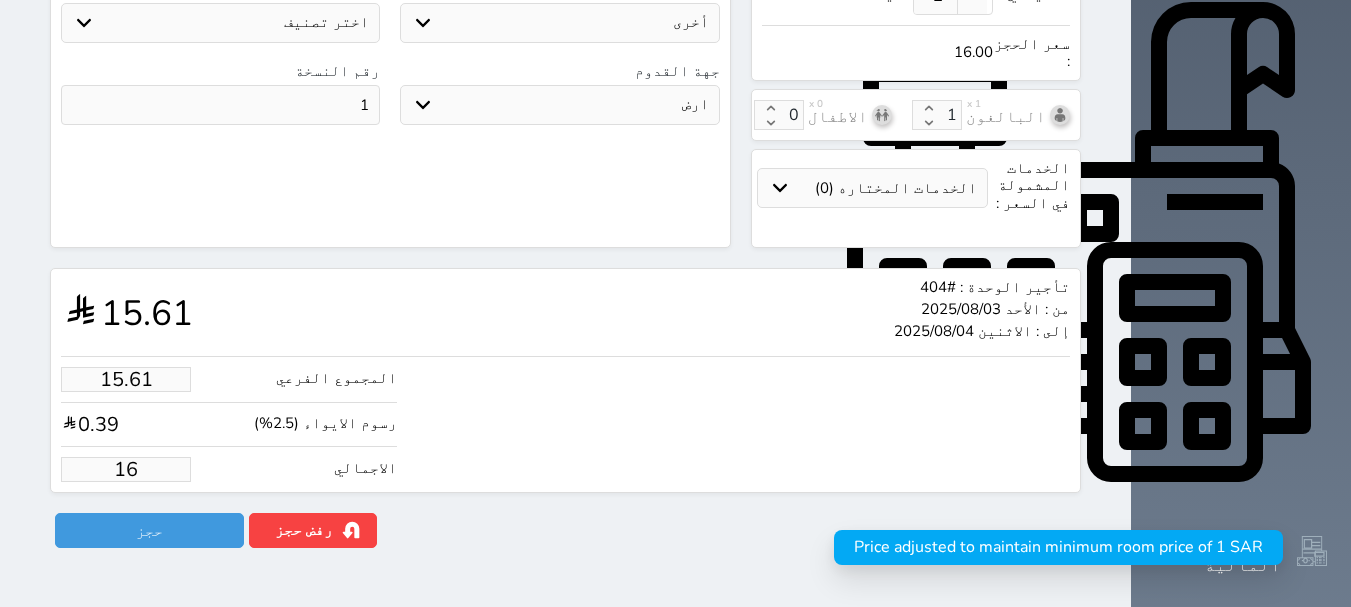 type on "156.10" 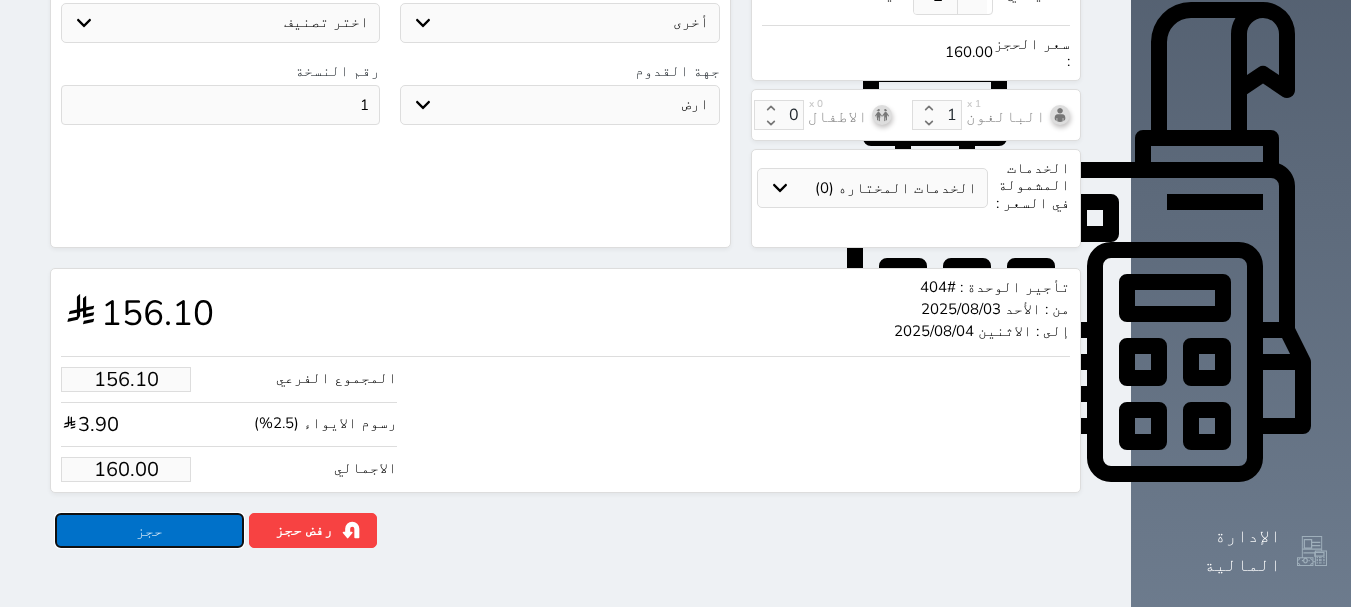 click on "حجز" at bounding box center (149, 530) 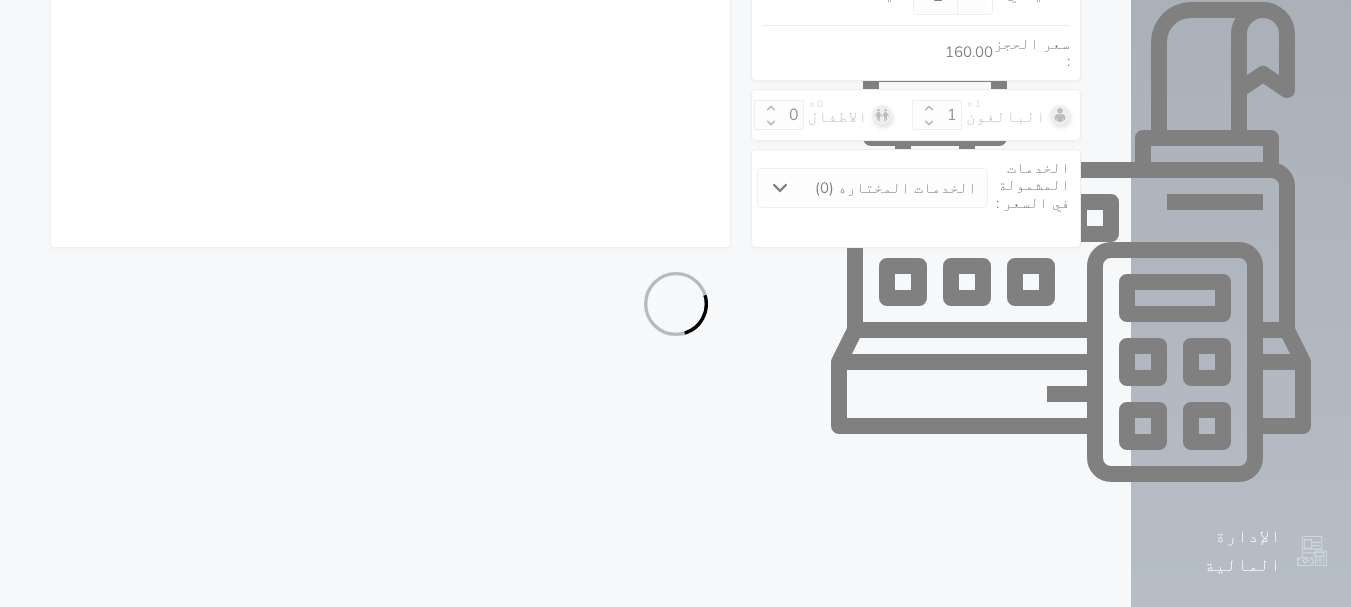 click at bounding box center (675, 303) 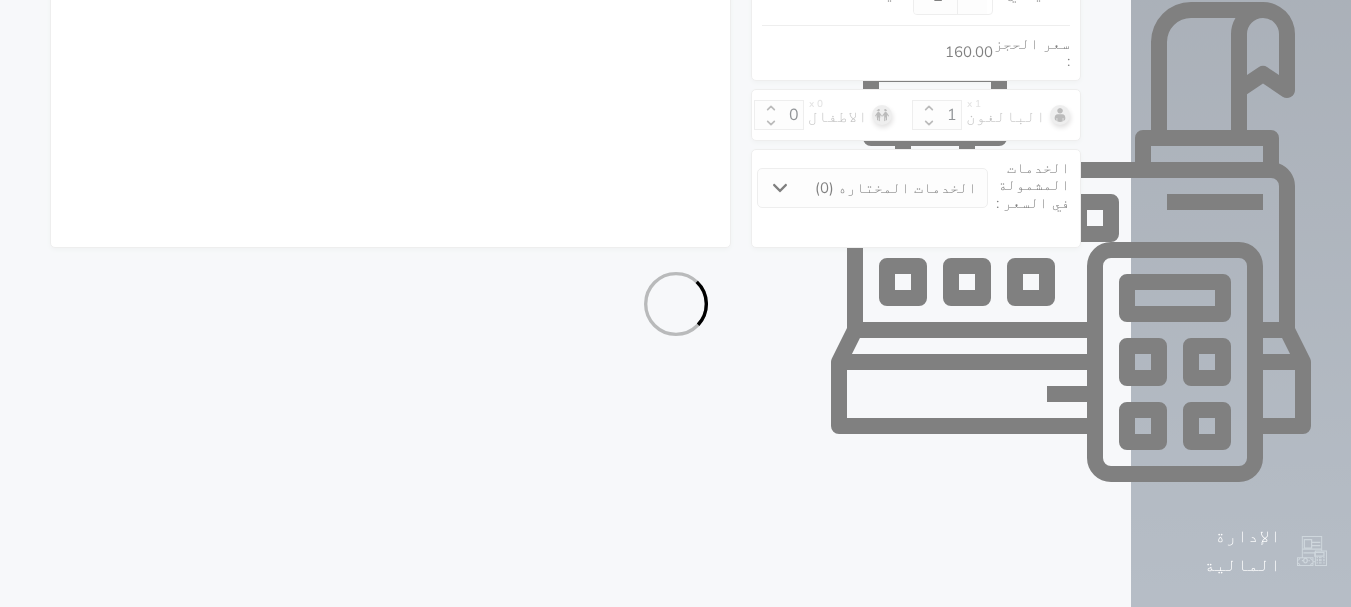 select on "1" 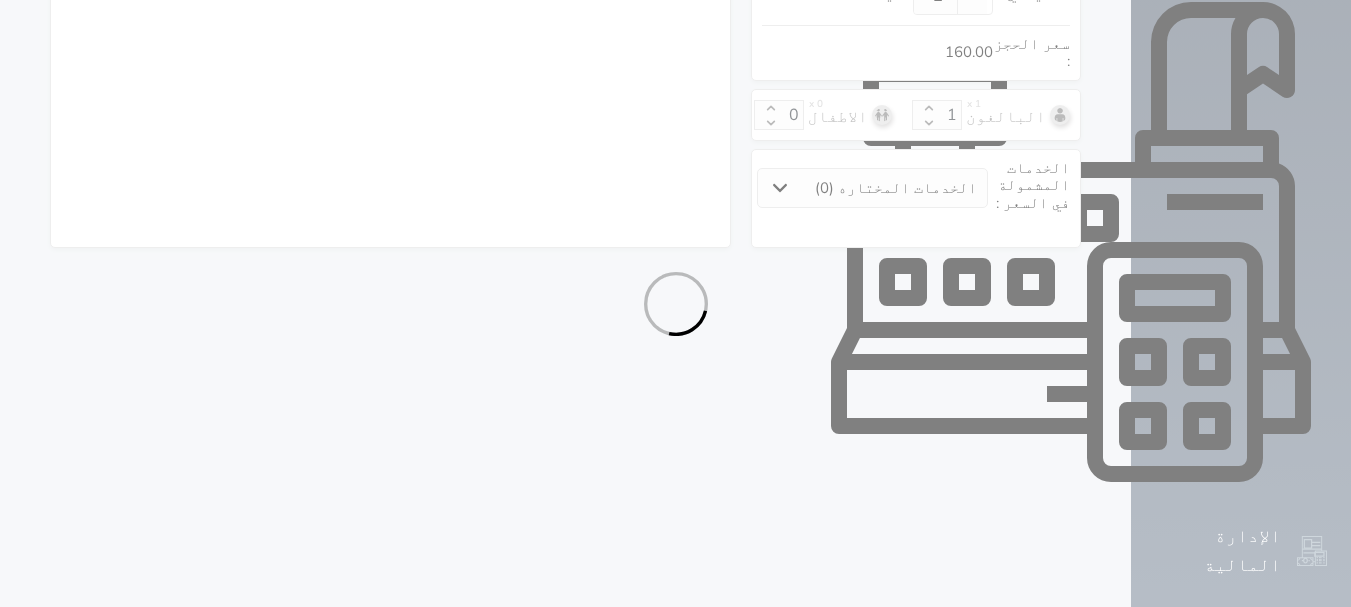 select on "113" 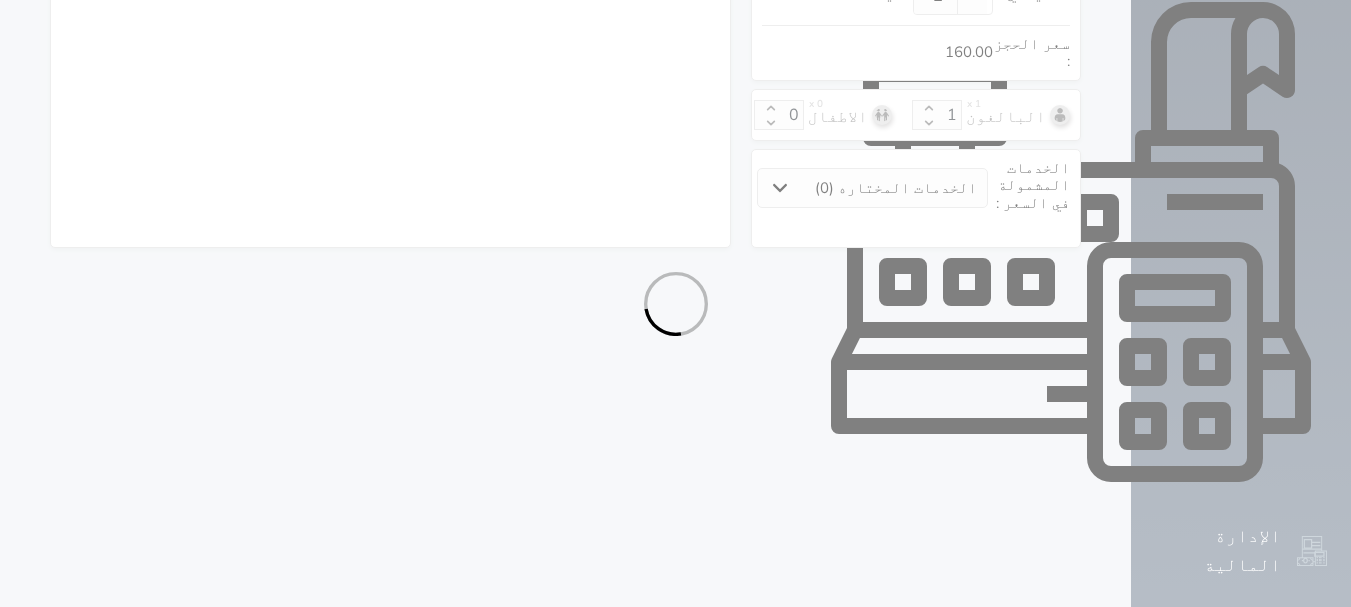 select on "1" 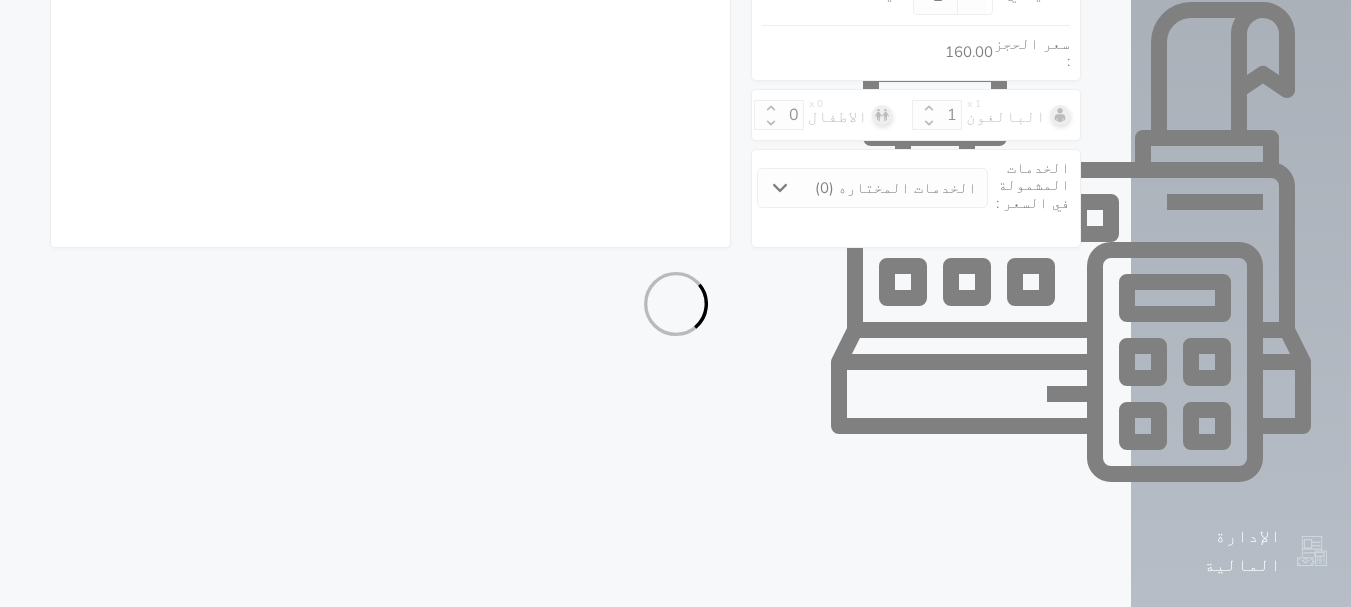 select on "7" 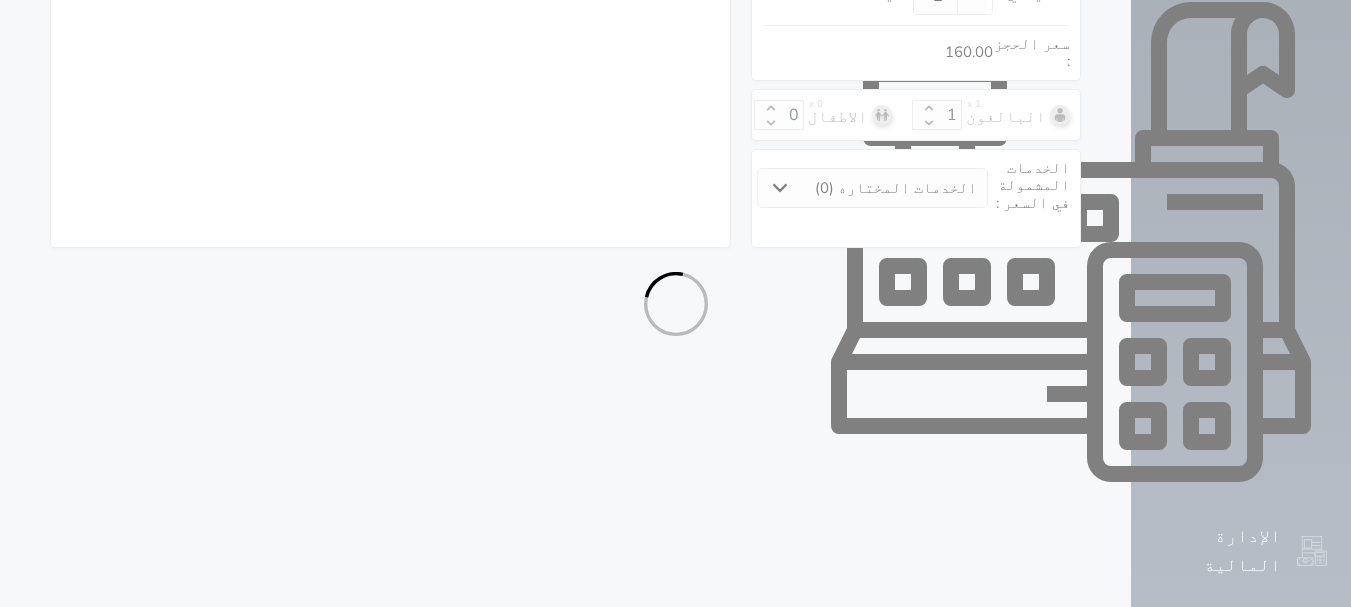 select on "9" 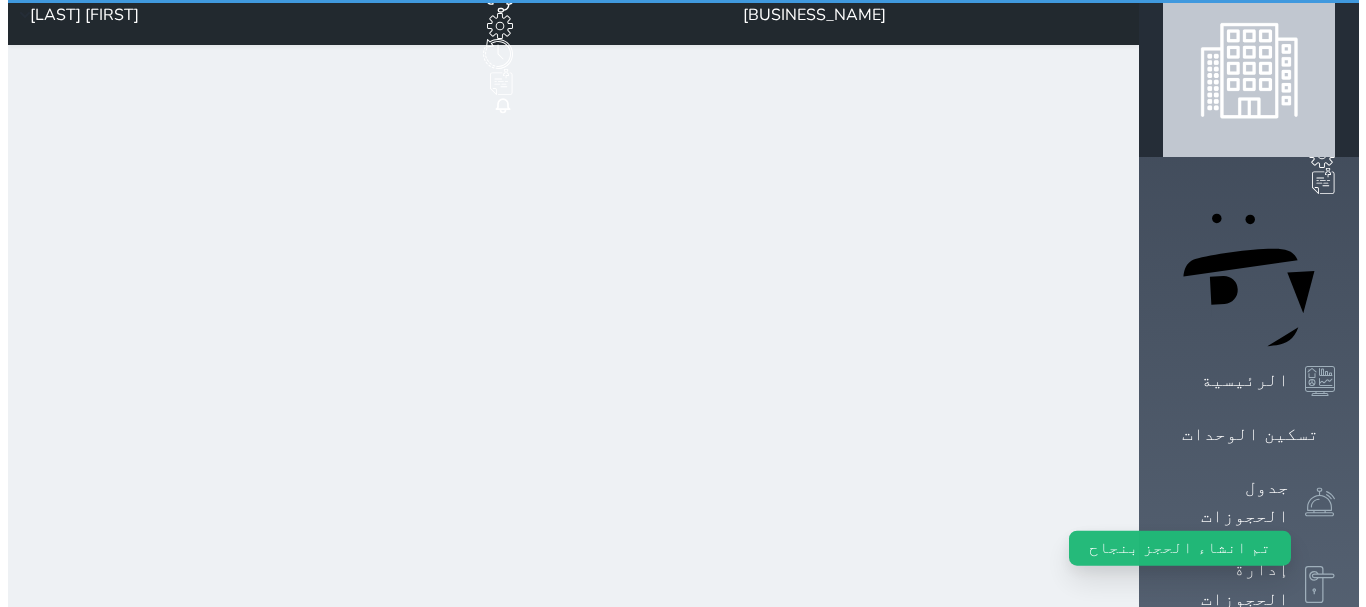 scroll, scrollTop: 0, scrollLeft: 0, axis: both 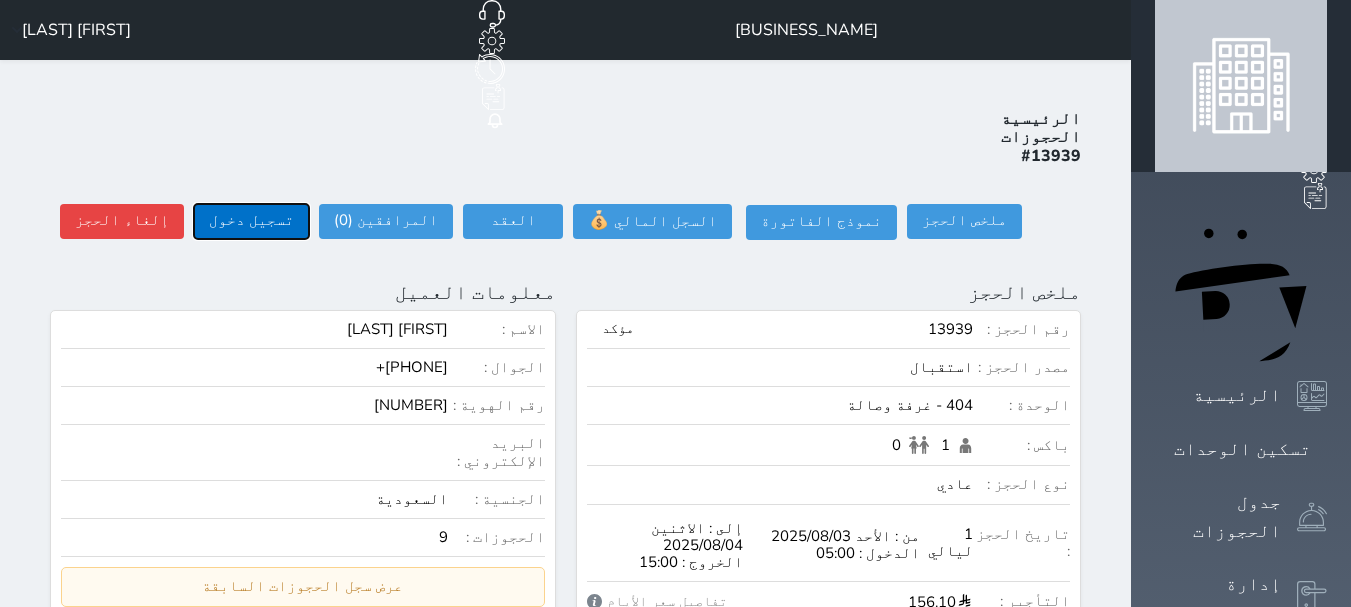 click on "تسجيل دخول" at bounding box center (251, 221) 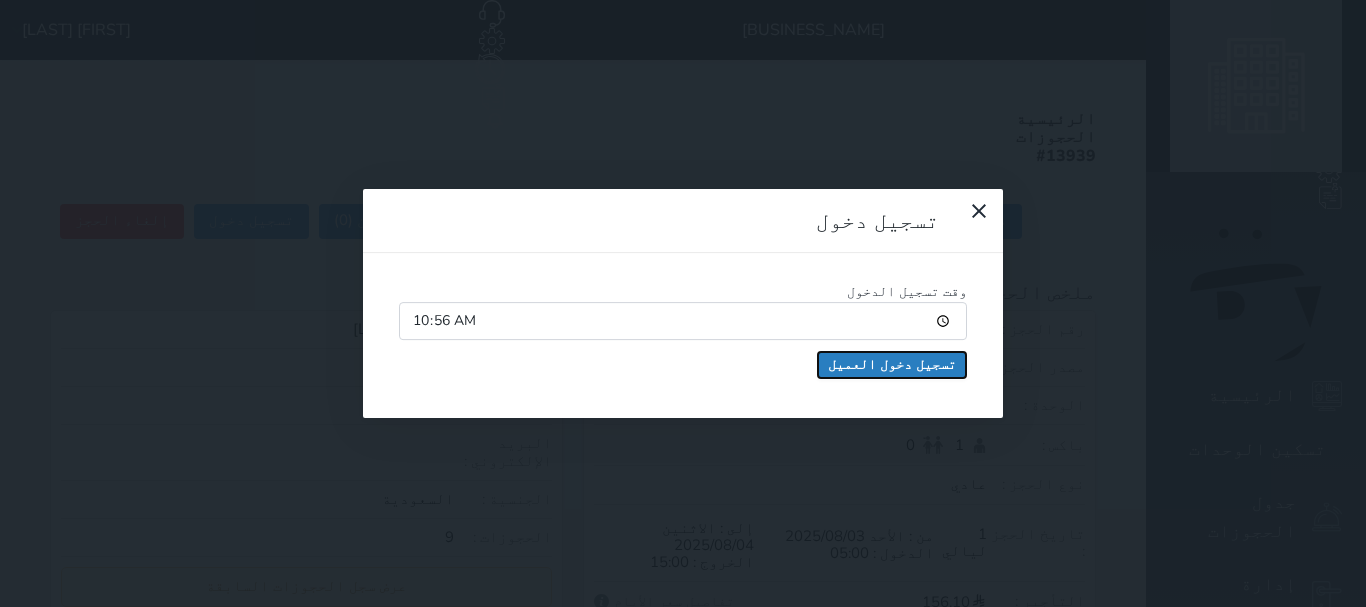 click on "تسجيل دخول العميل" at bounding box center [892, 365] 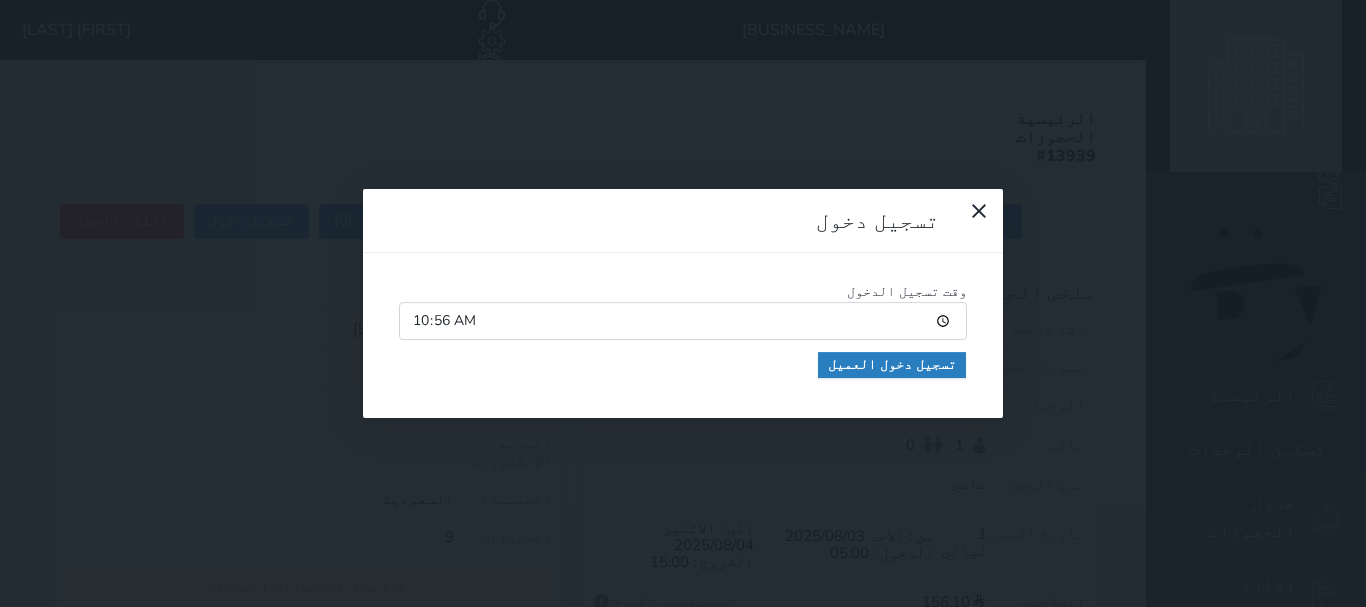 click at bounding box center (0, 0) 